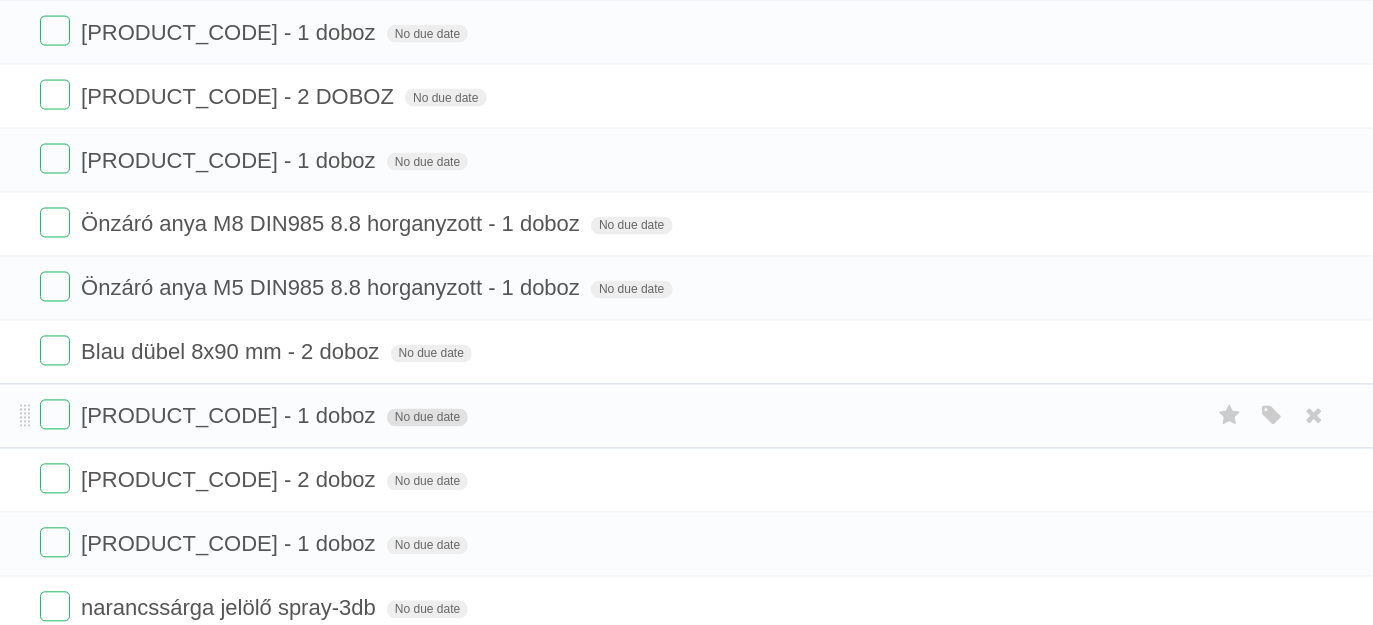 scroll, scrollTop: 666, scrollLeft: 0, axis: vertical 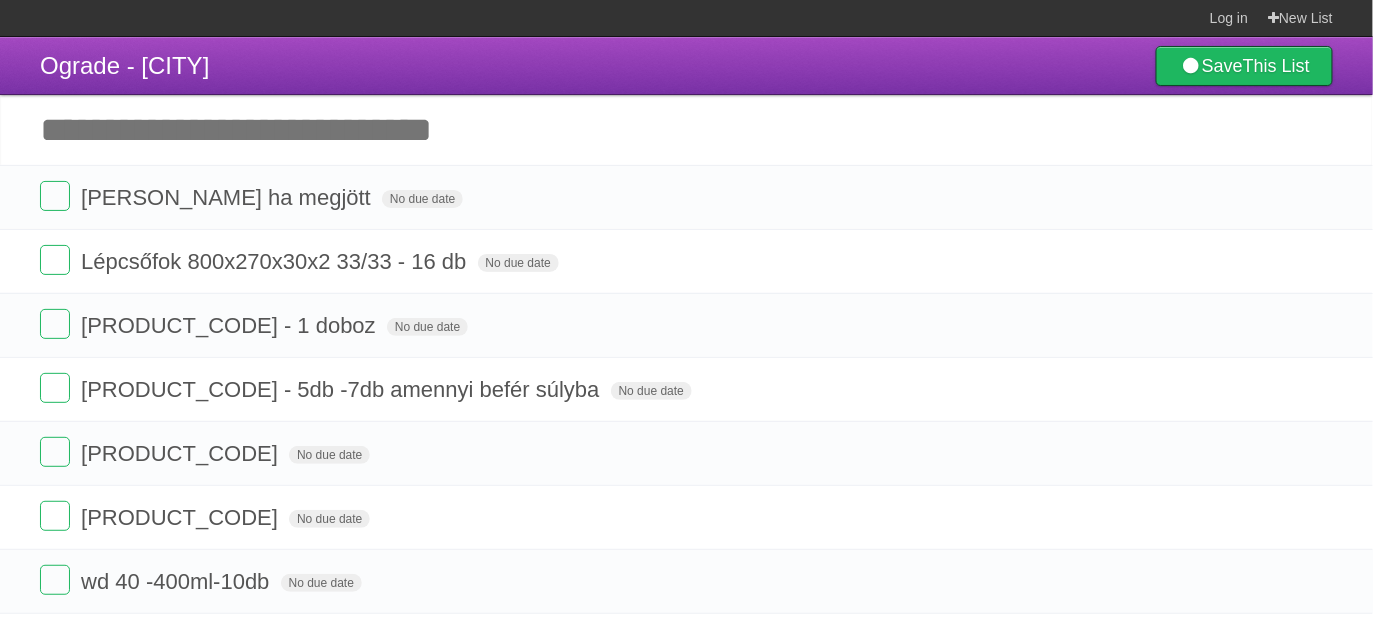 click on "Add another task" at bounding box center [686, 130] 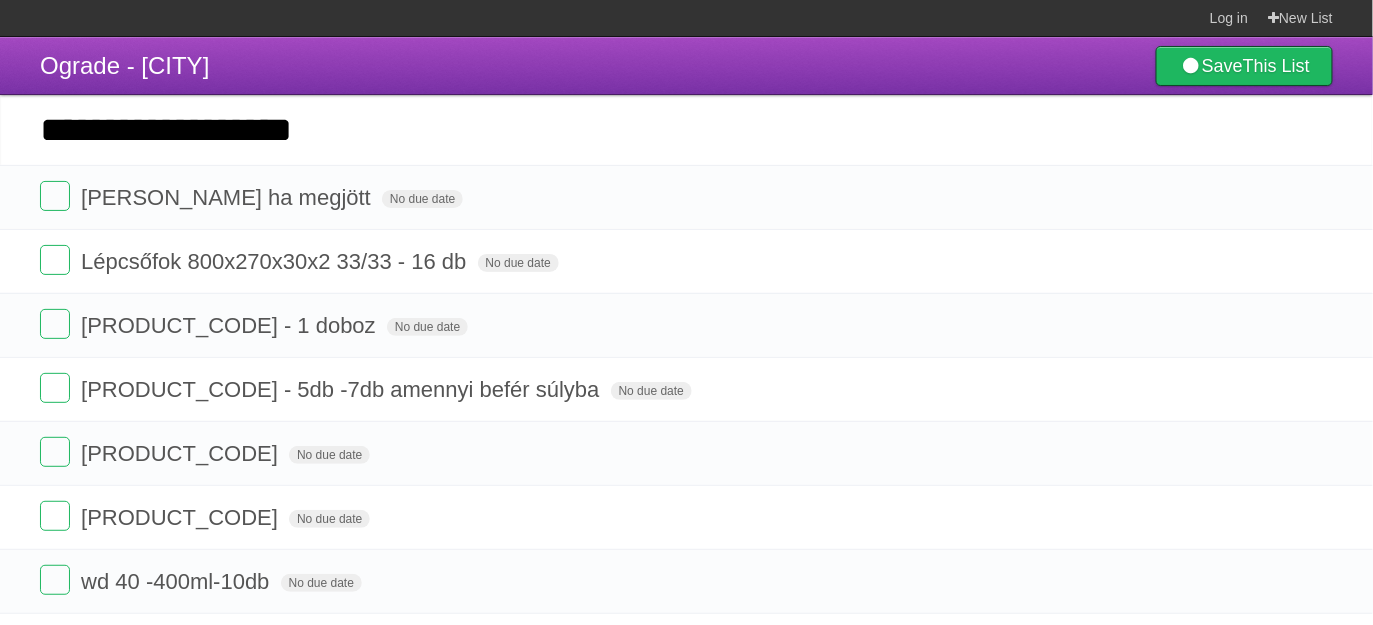type on "**********" 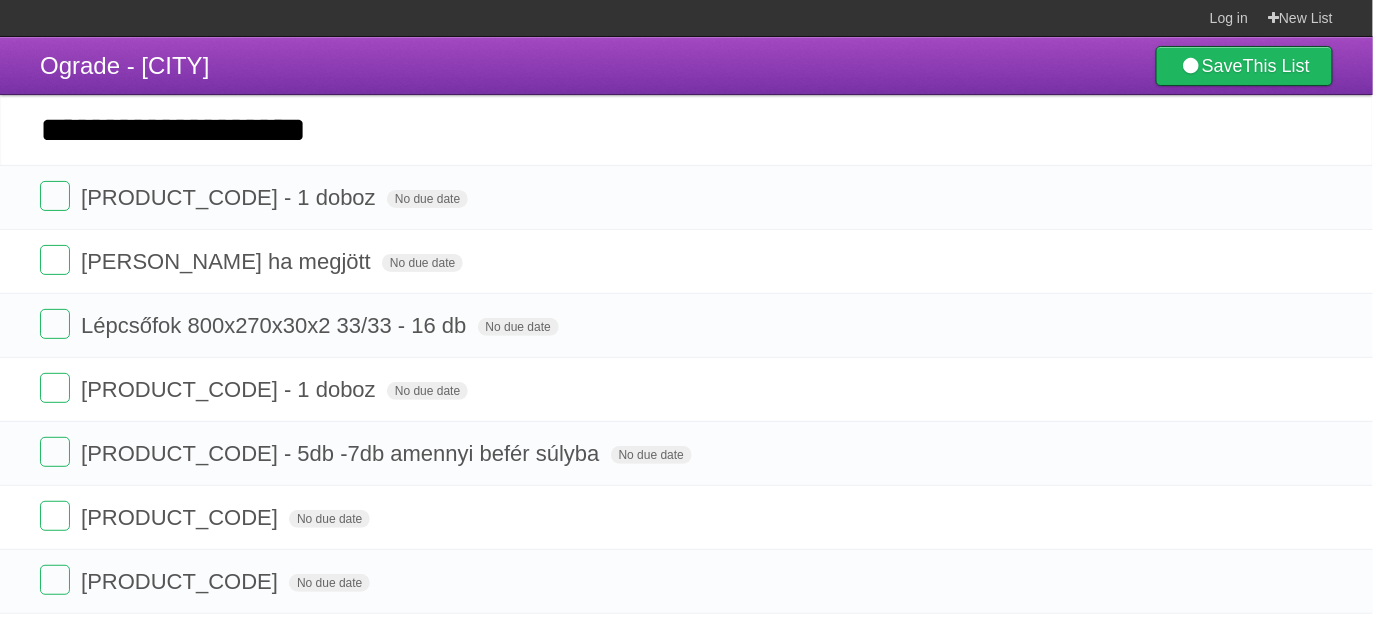 type on "**********" 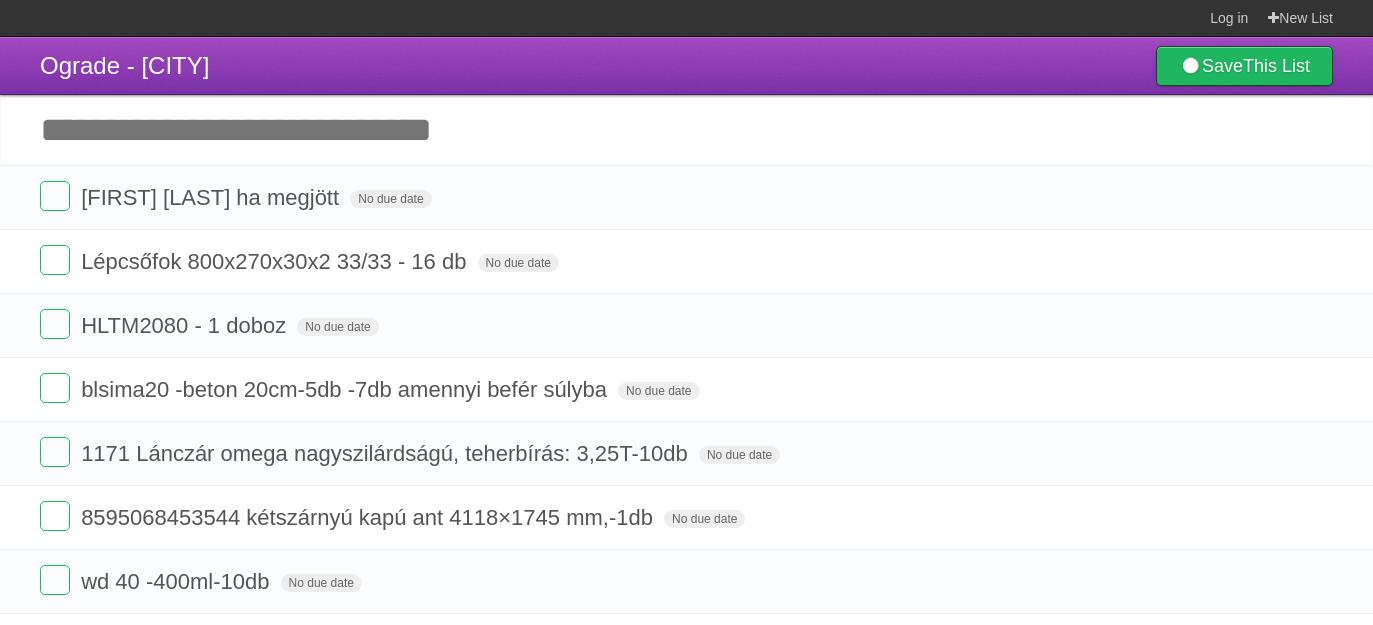 scroll, scrollTop: 0, scrollLeft: 0, axis: both 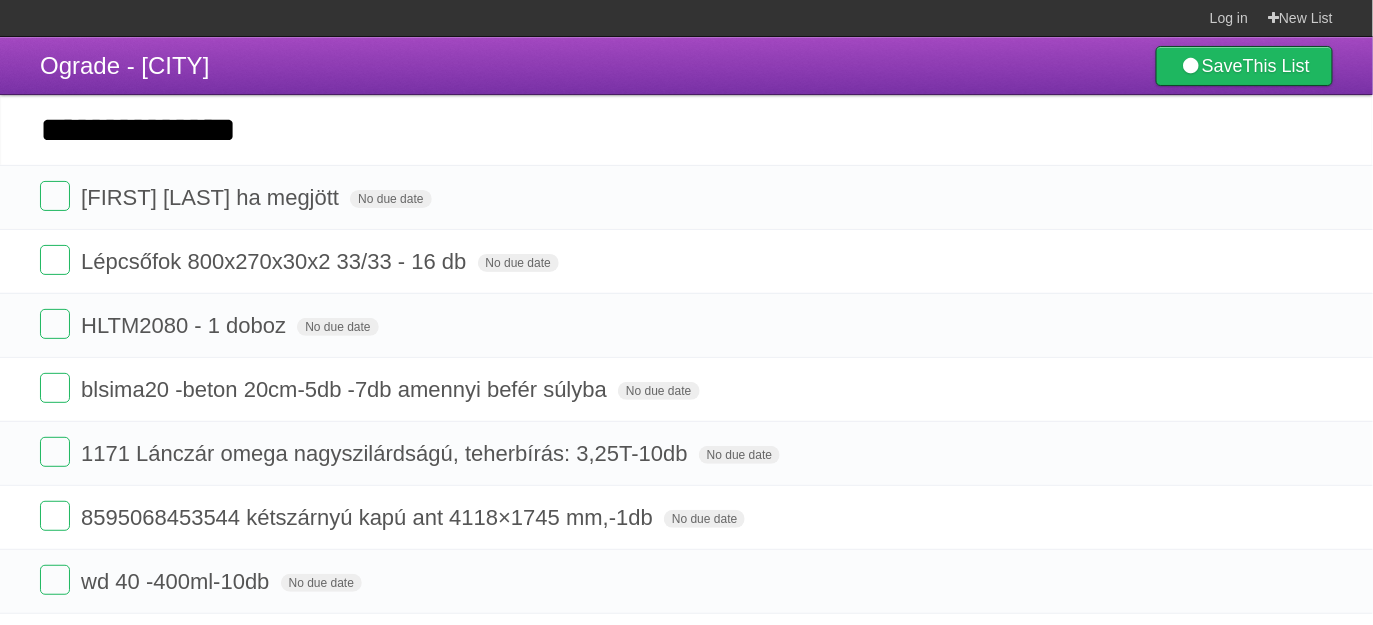 click on "**********" at bounding box center [686, 130] 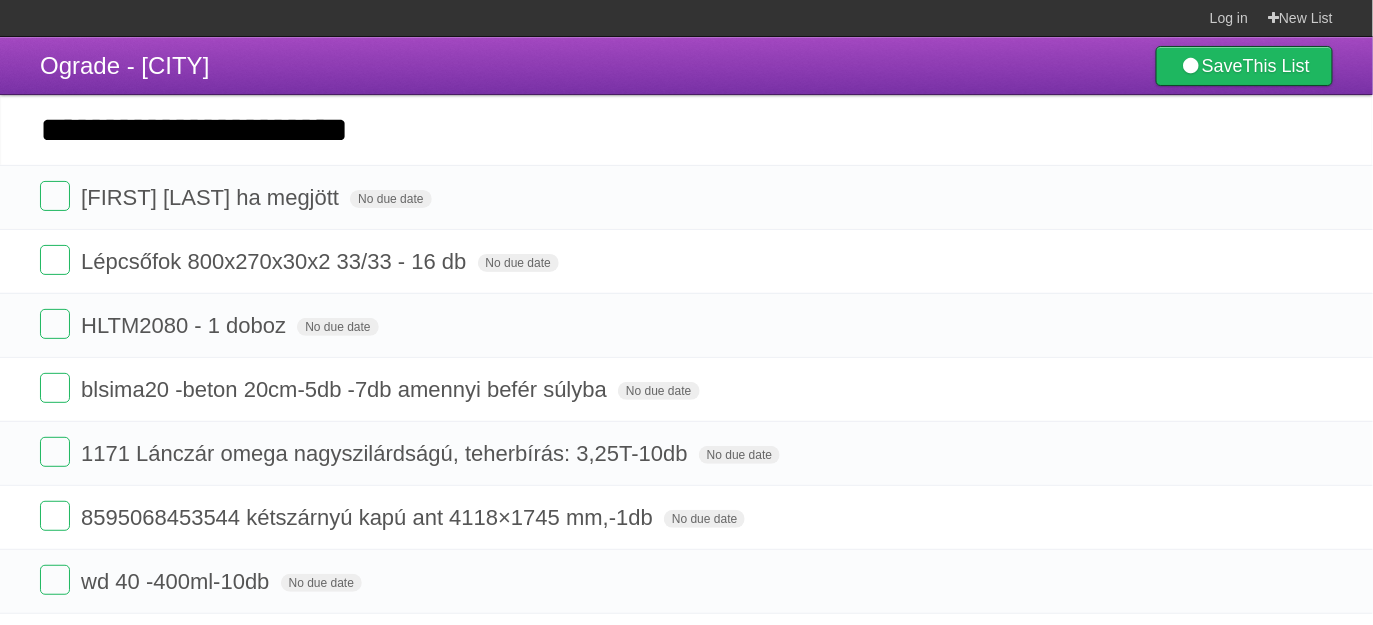 drag, startPoint x: 35, startPoint y: 131, endPoint x: 470, endPoint y: 130, distance: 435.00116 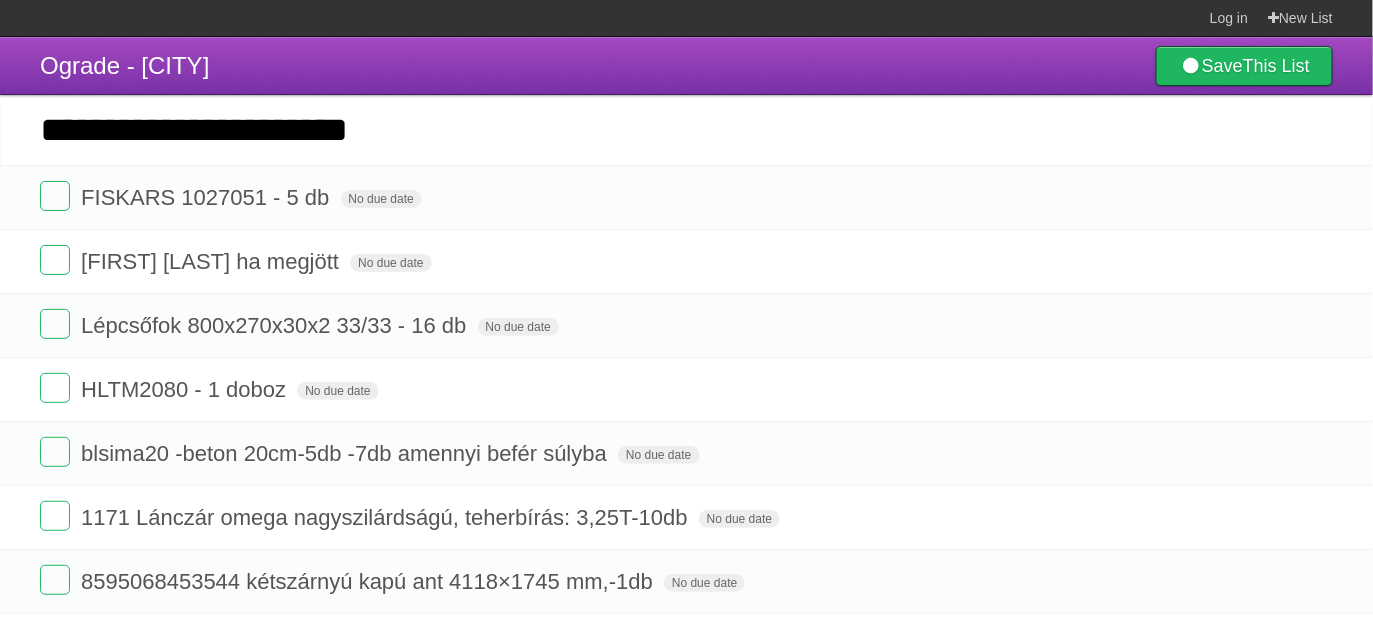 click on "**********" at bounding box center (686, 130) 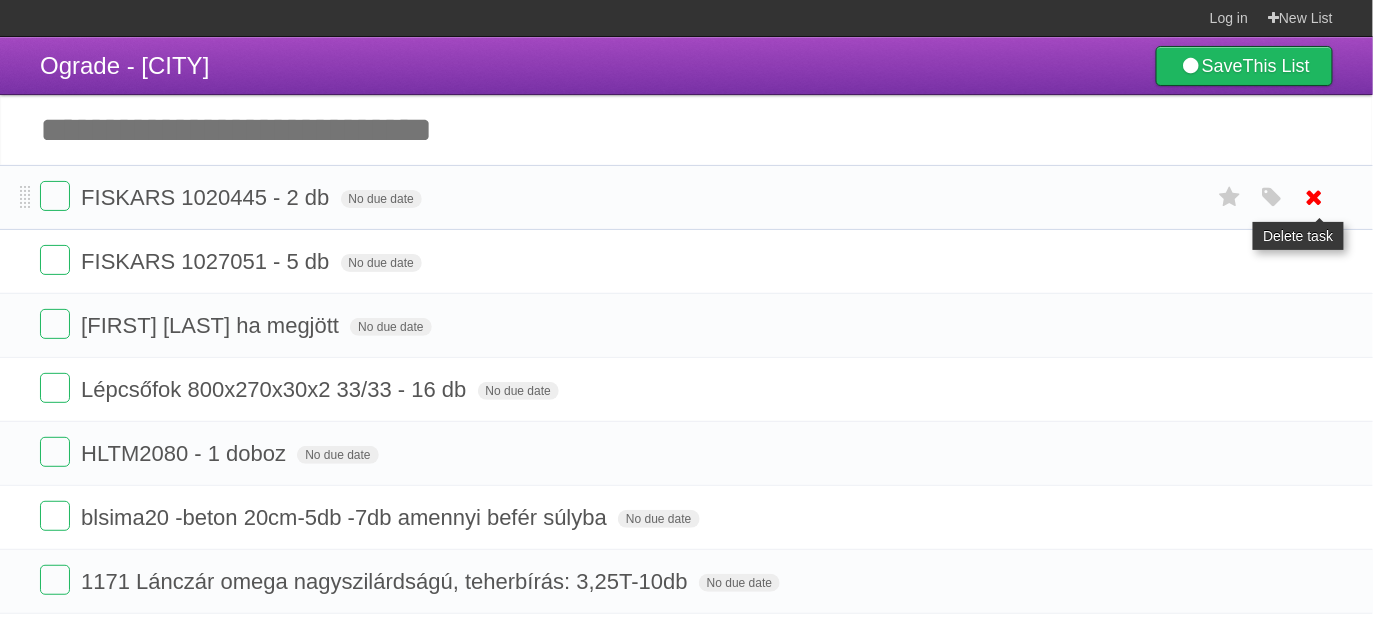 click at bounding box center [1315, 197] 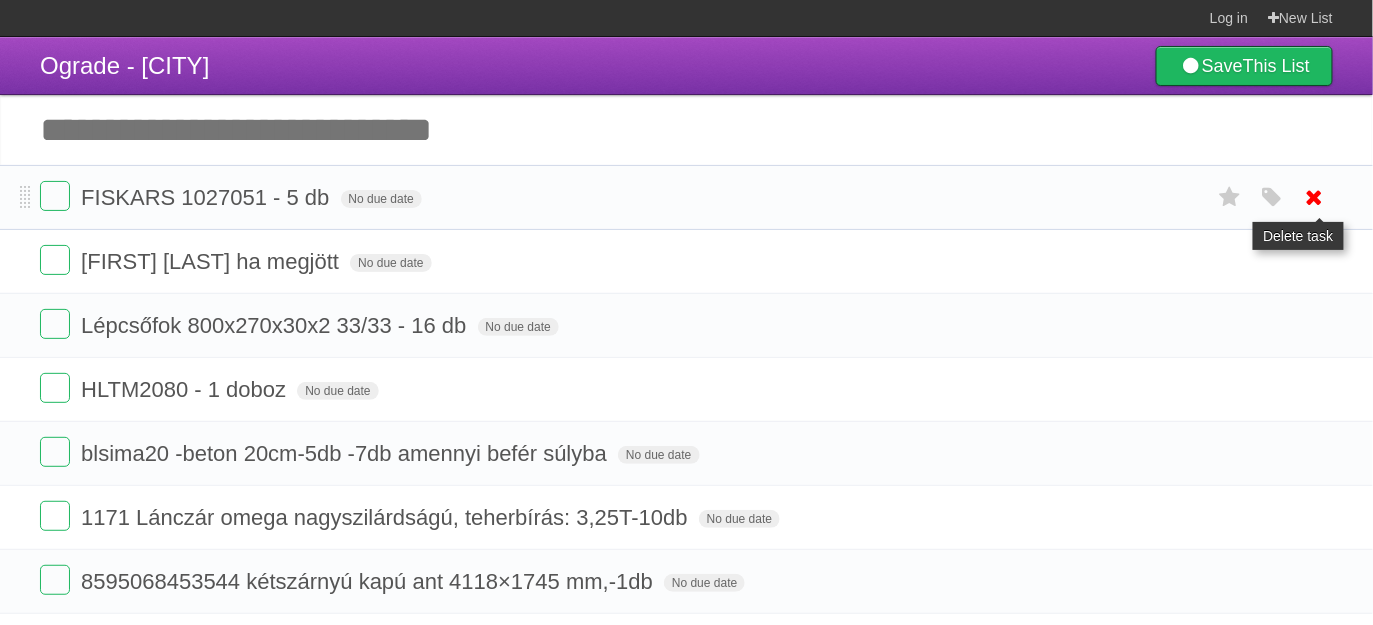 click at bounding box center [1315, 197] 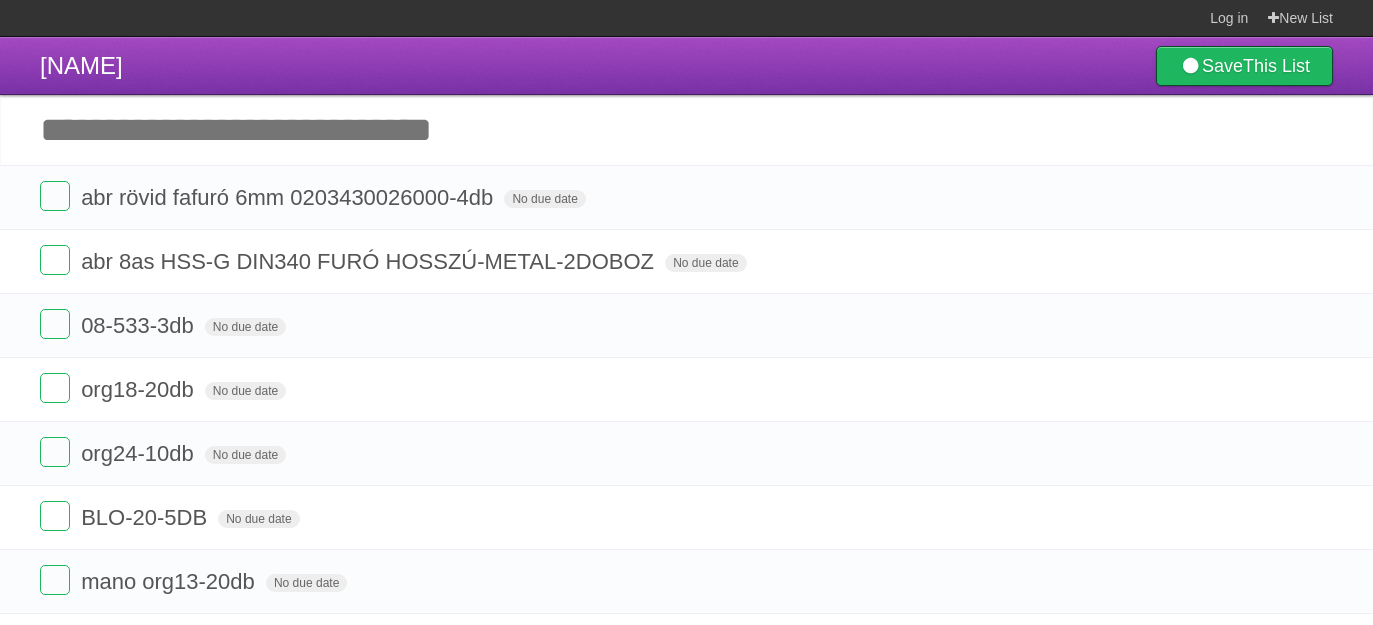 scroll, scrollTop: 0, scrollLeft: 0, axis: both 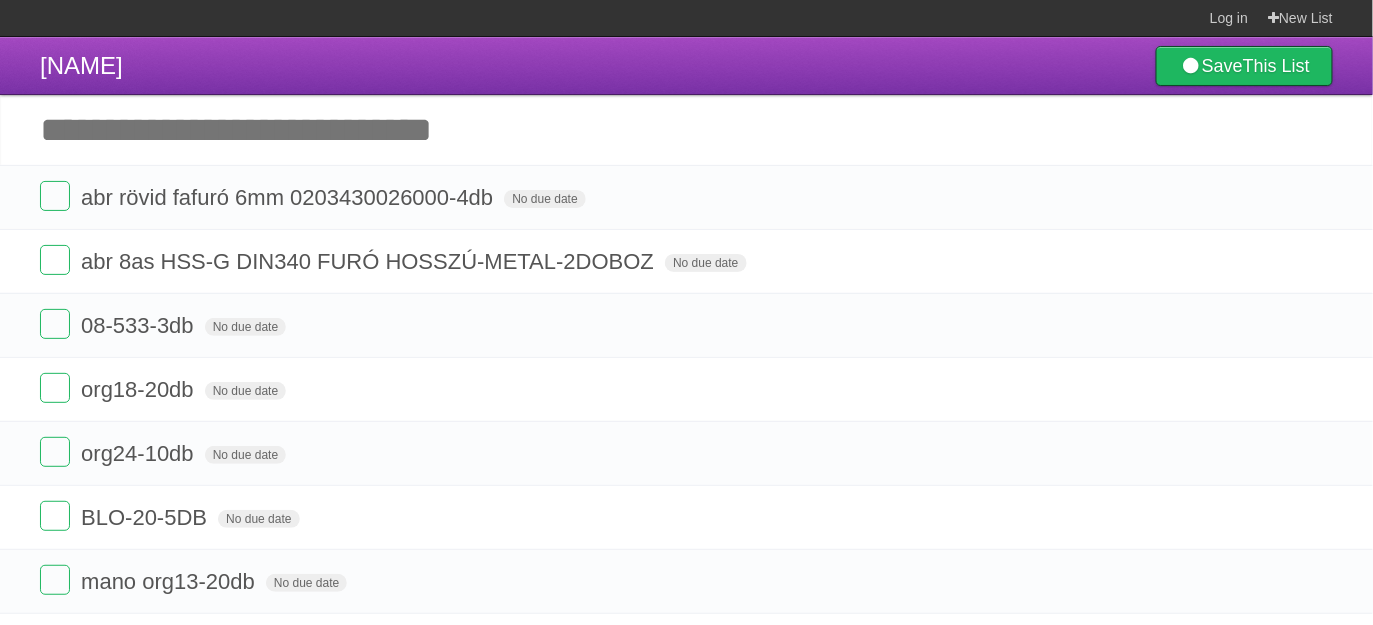 click on "Add another task" at bounding box center (686, 130) 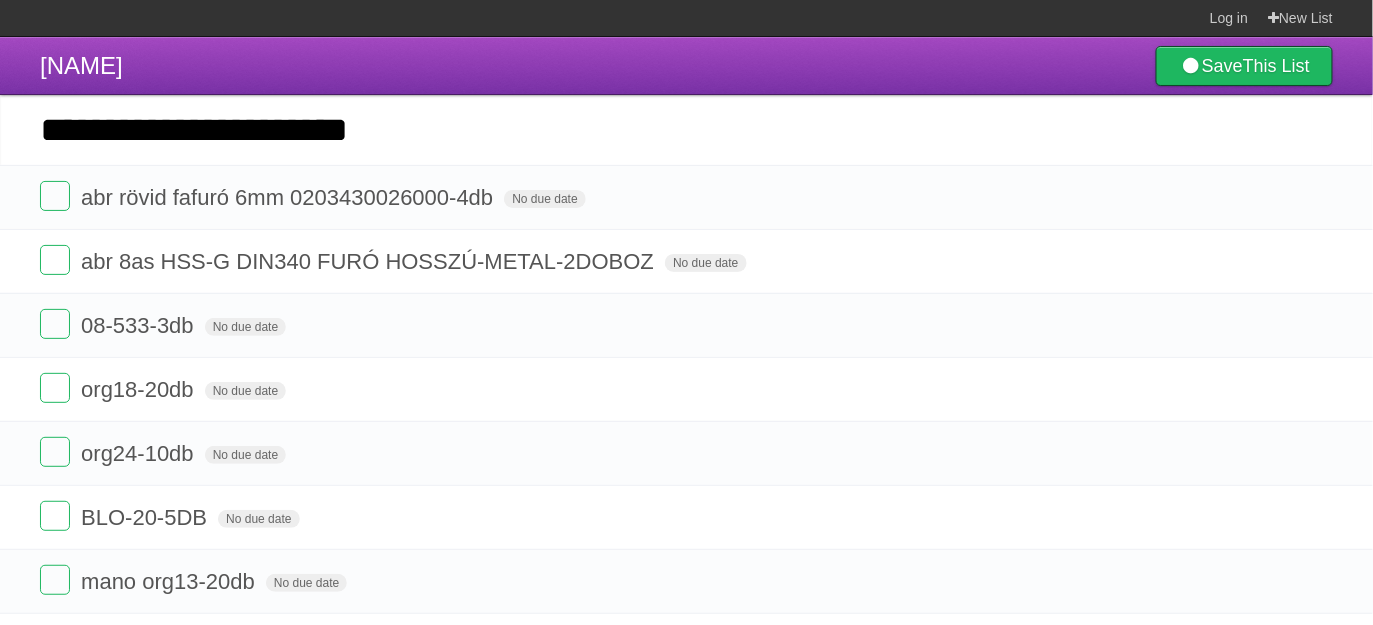 click on "**********" at bounding box center [686, 130] 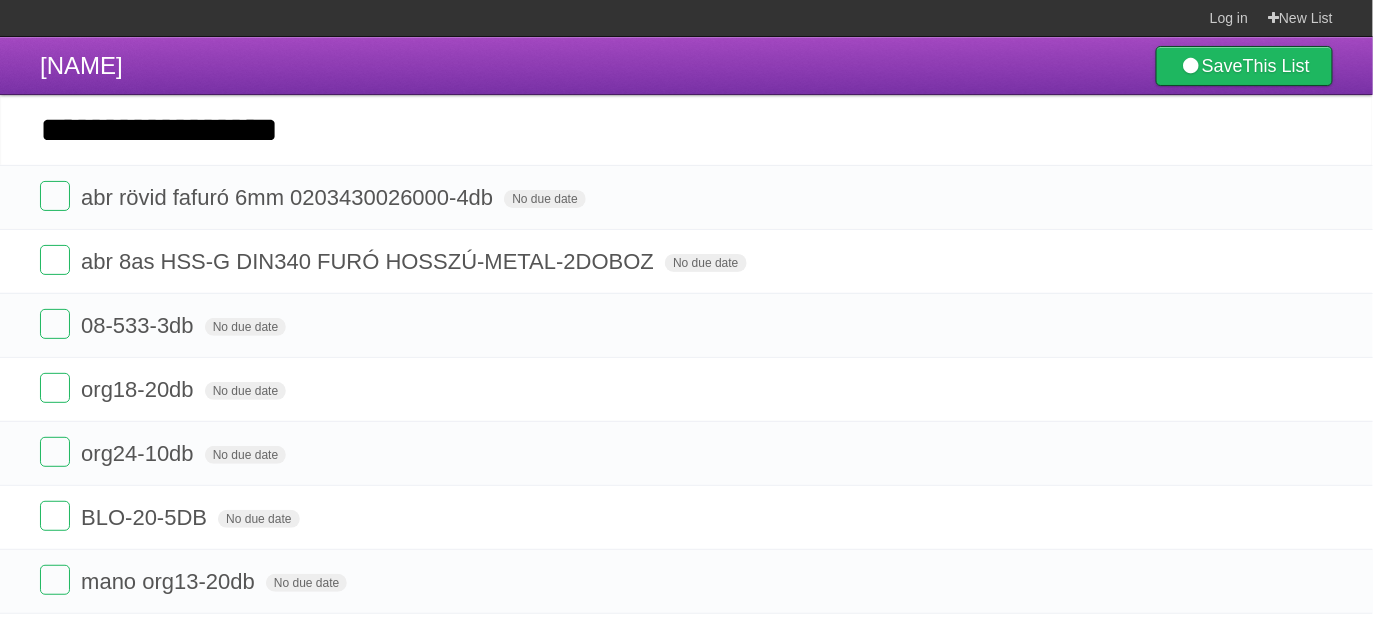 click on "**********" at bounding box center (686, 130) 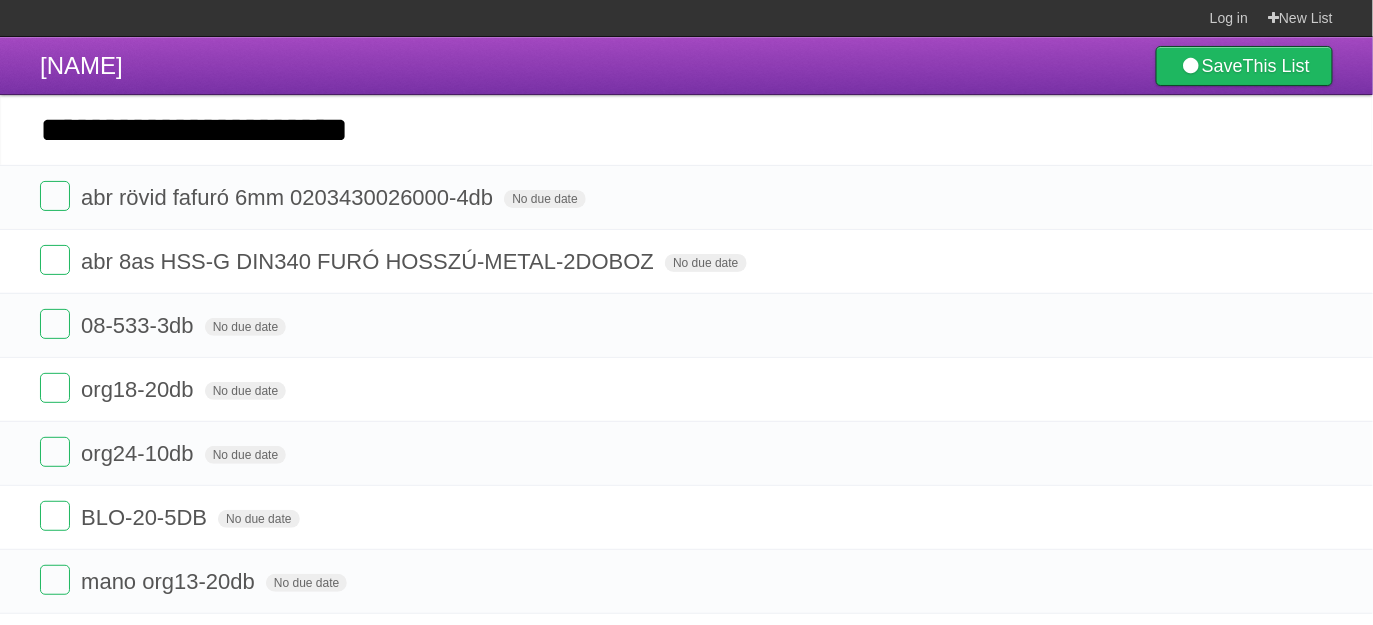 click on "**********" at bounding box center (686, 130) 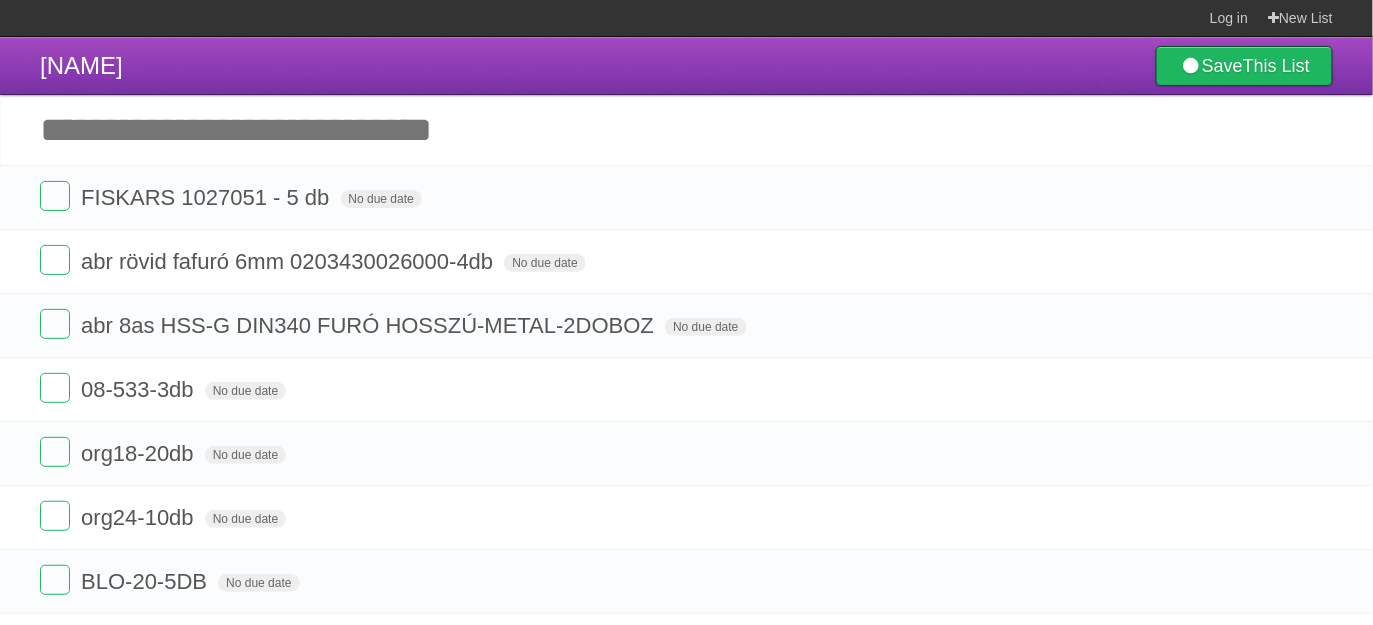 paste on "**********" 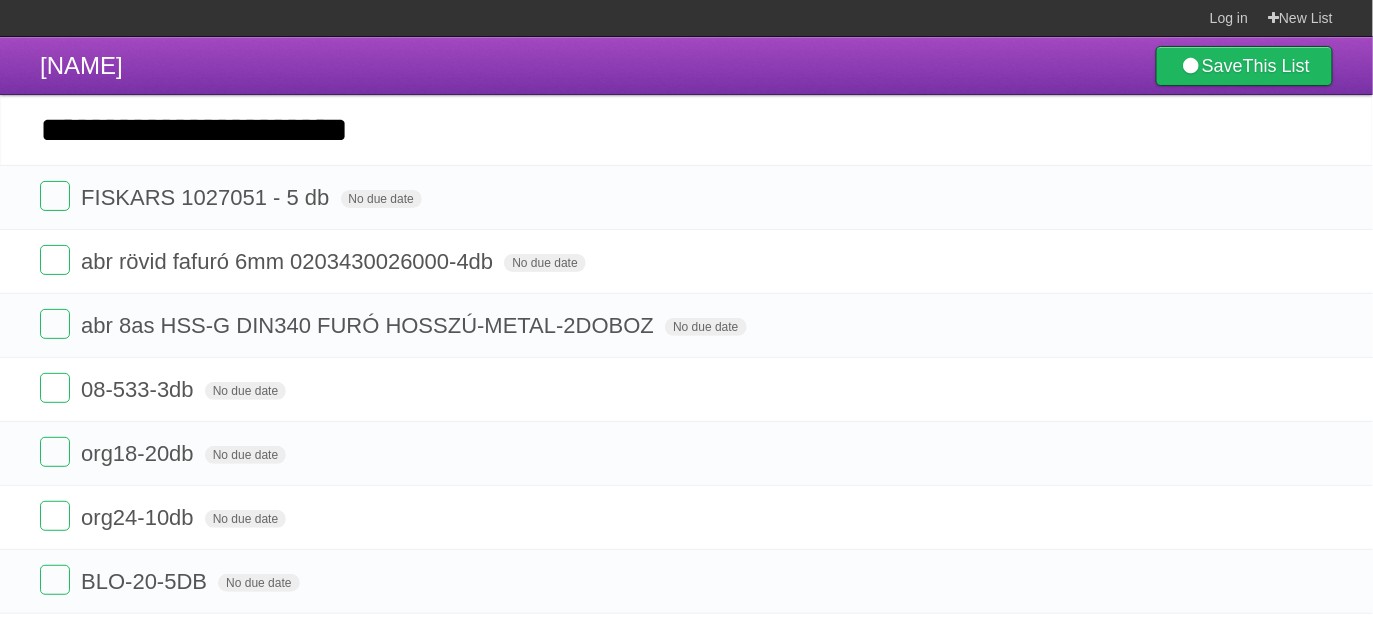 type on "**********" 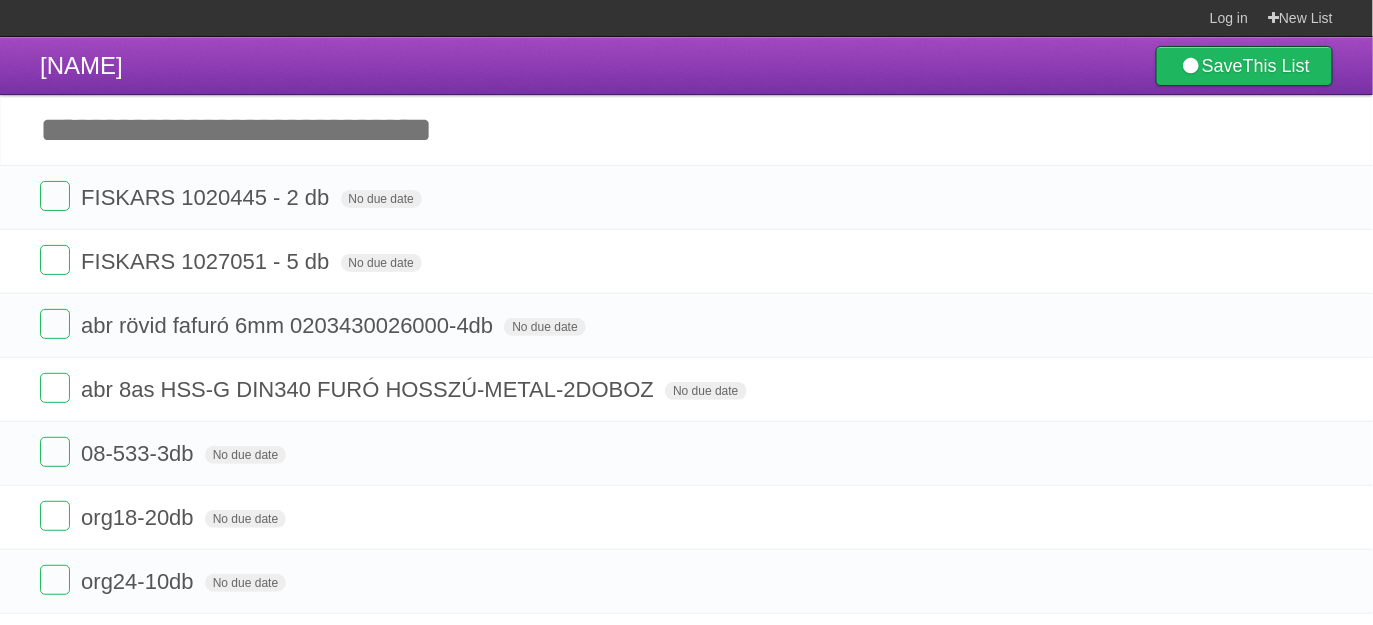 paste on "**********" 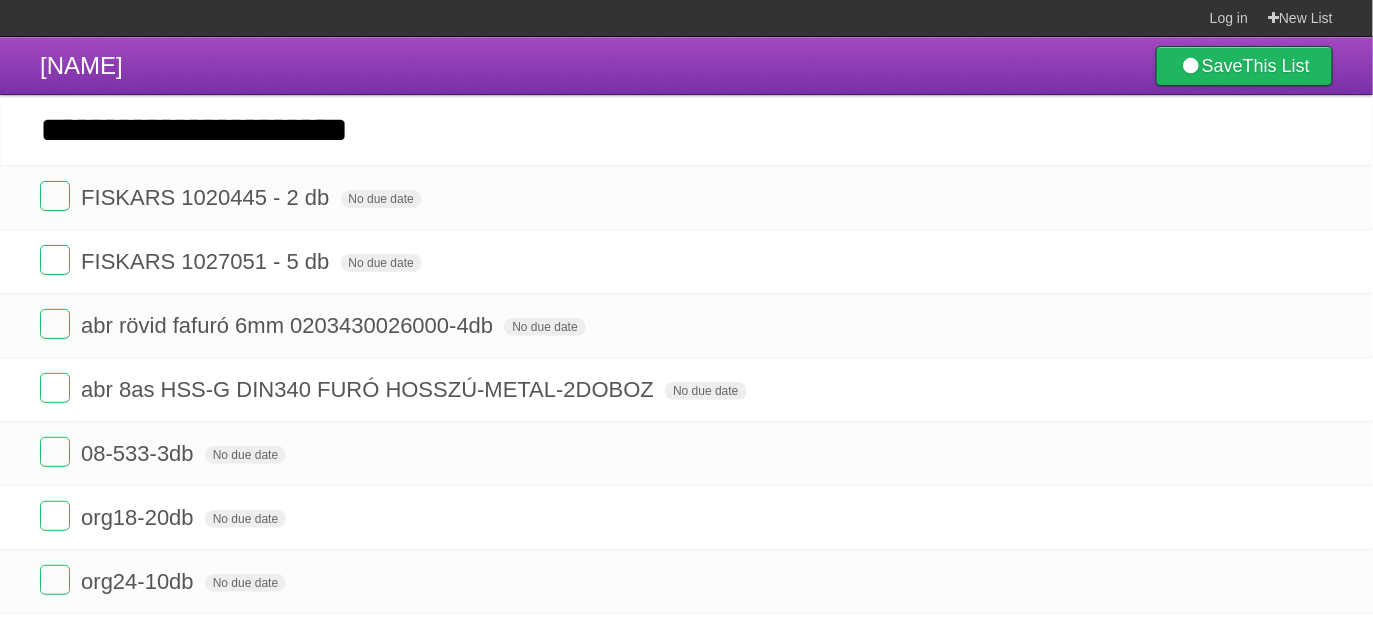 click on "**********" at bounding box center (686, 130) 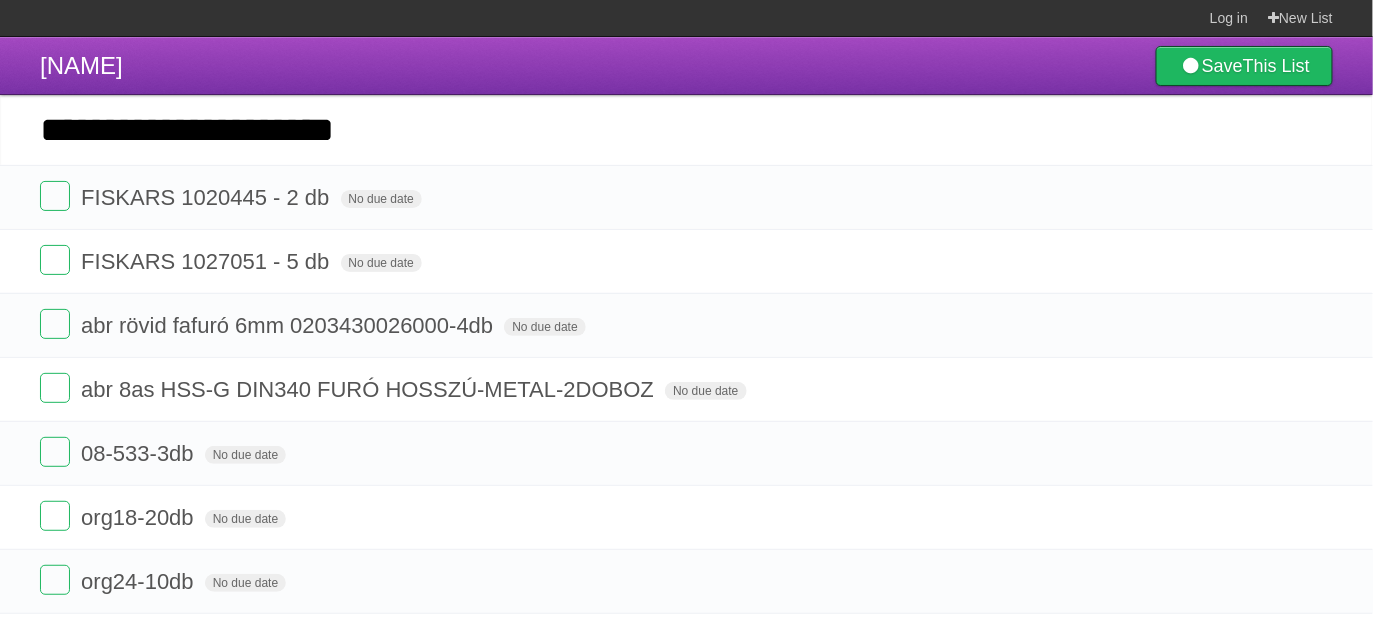 type on "**********" 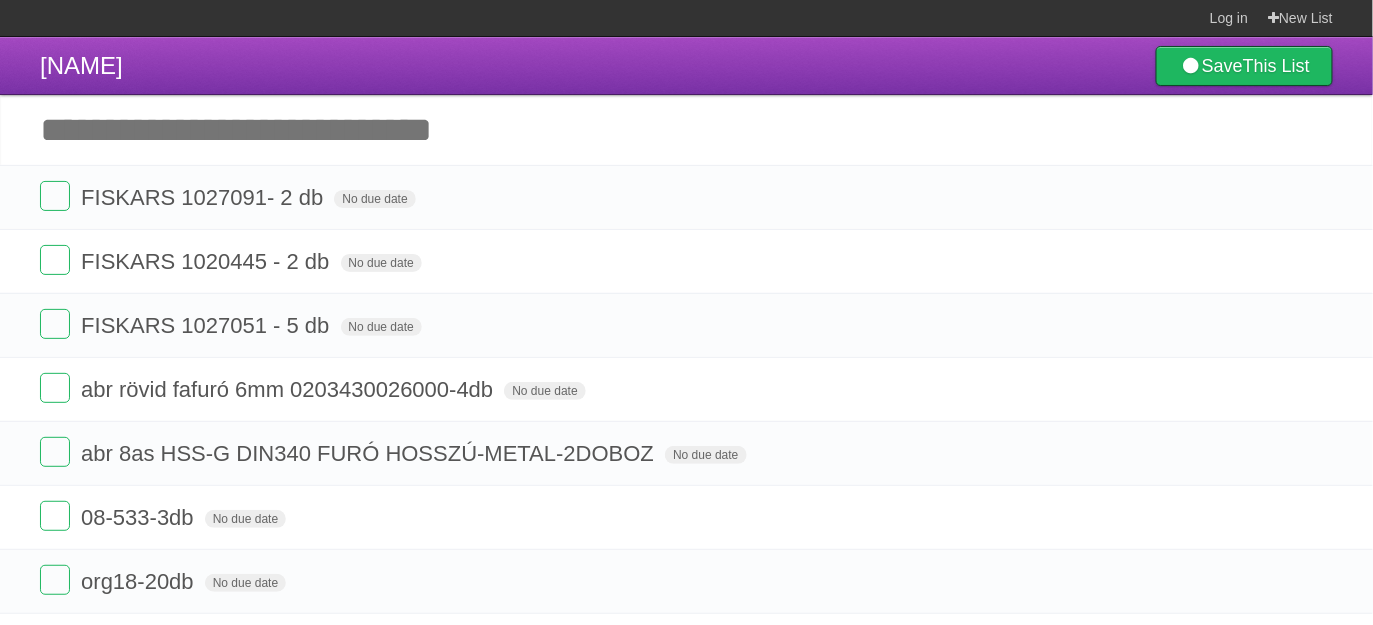 paste on "**********" 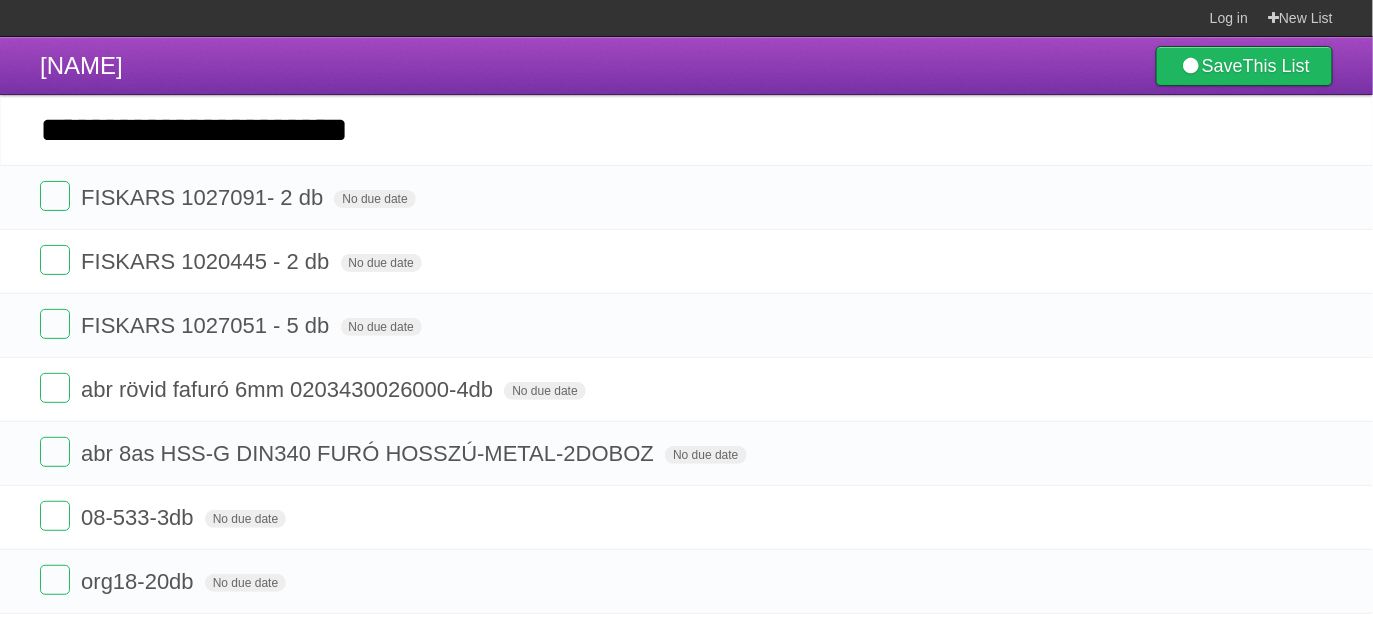 click on "**********" at bounding box center [686, 130] 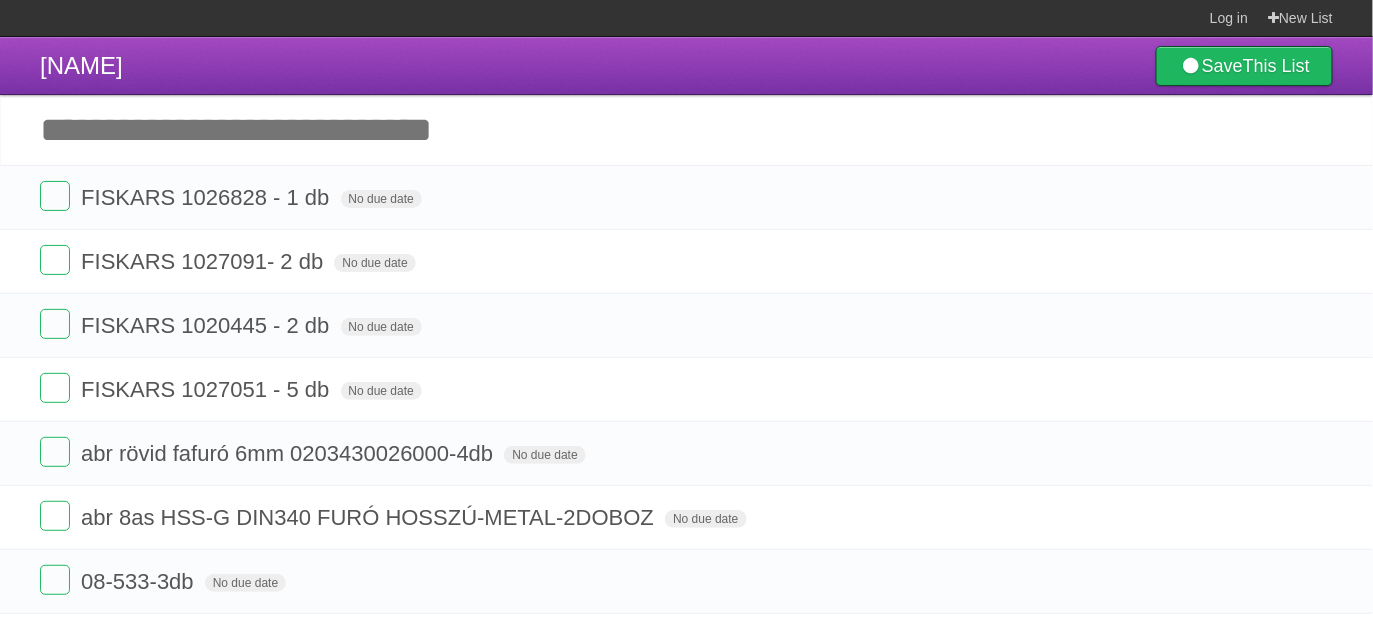 click on "Add another task" at bounding box center (686, 130) 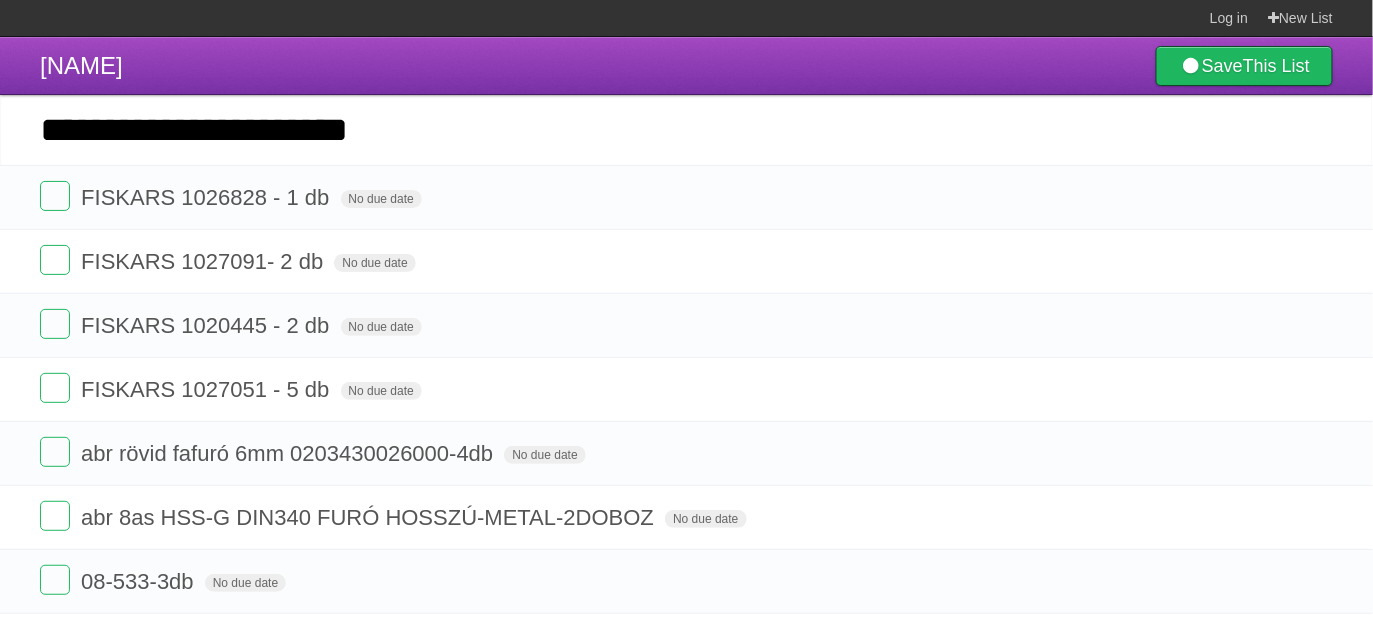 click on "**********" at bounding box center (686, 130) 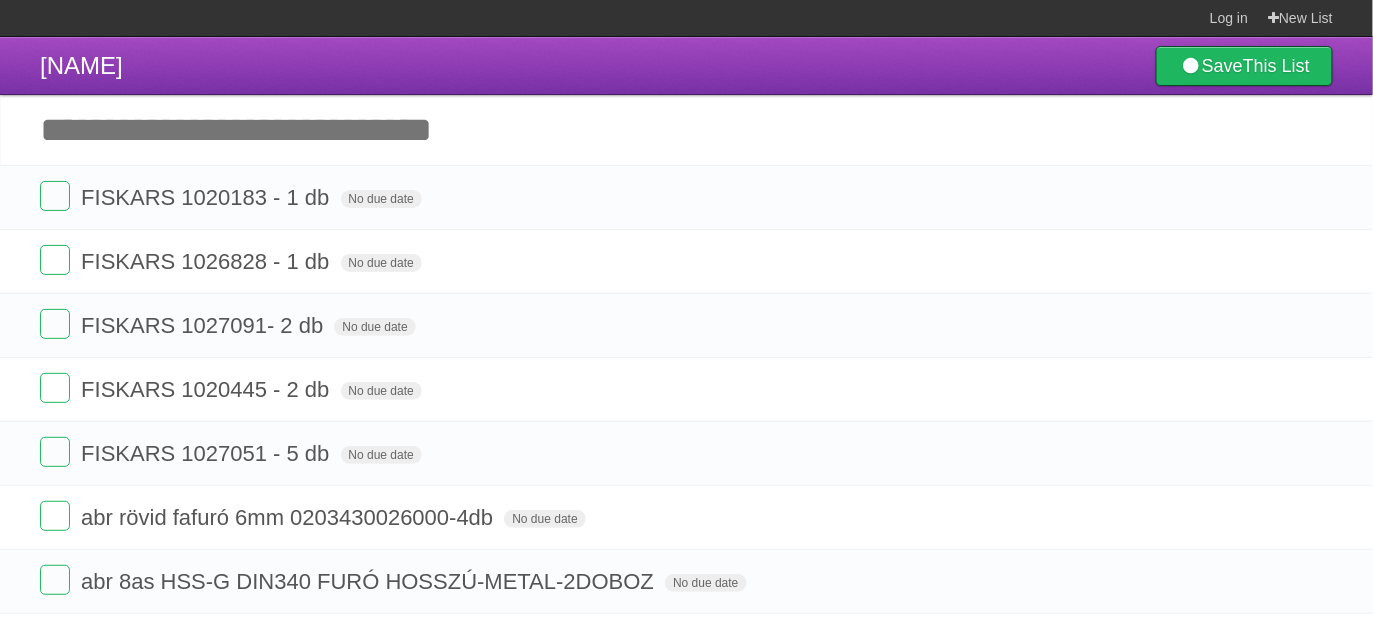 click on "Add another task" at bounding box center (686, 130) 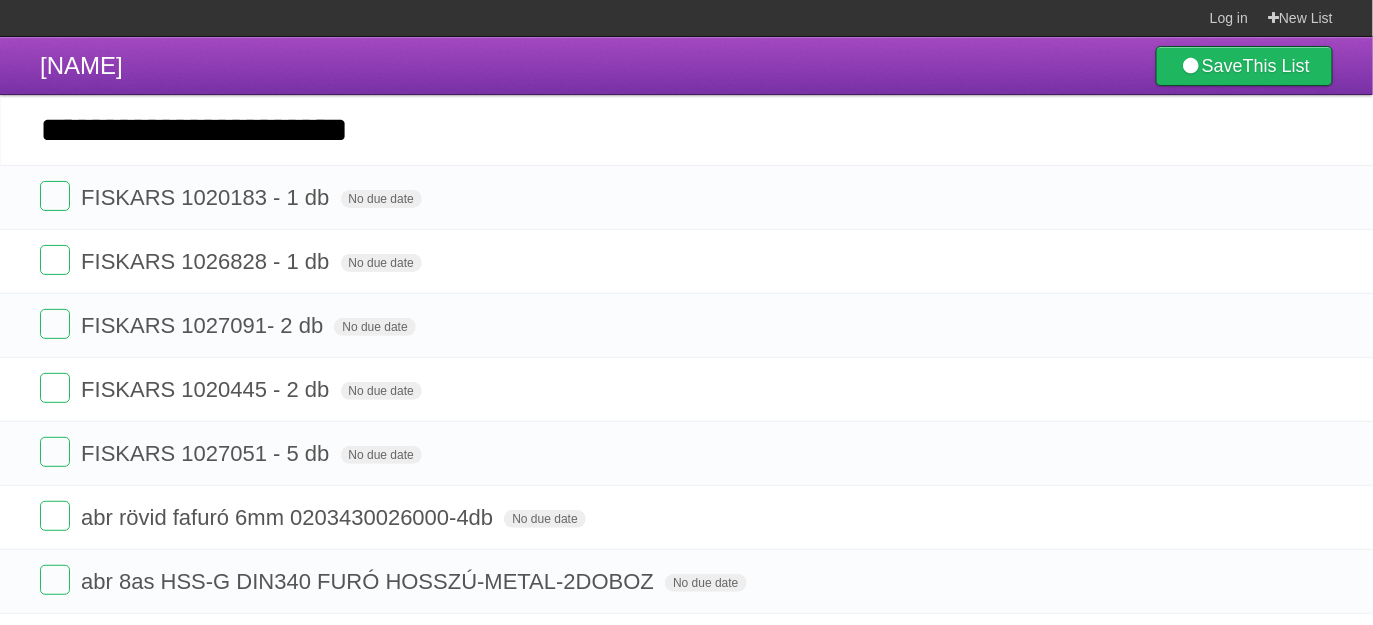 click on "**********" at bounding box center [686, 130] 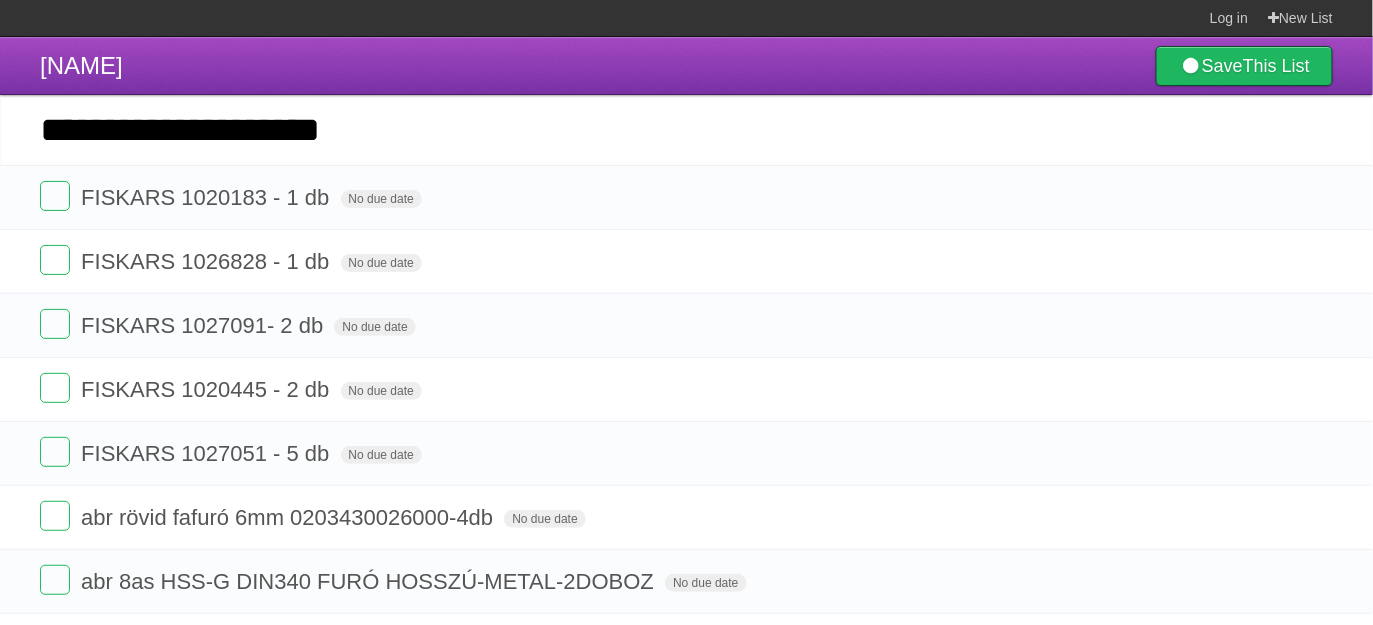 click on "**********" at bounding box center [686, 130] 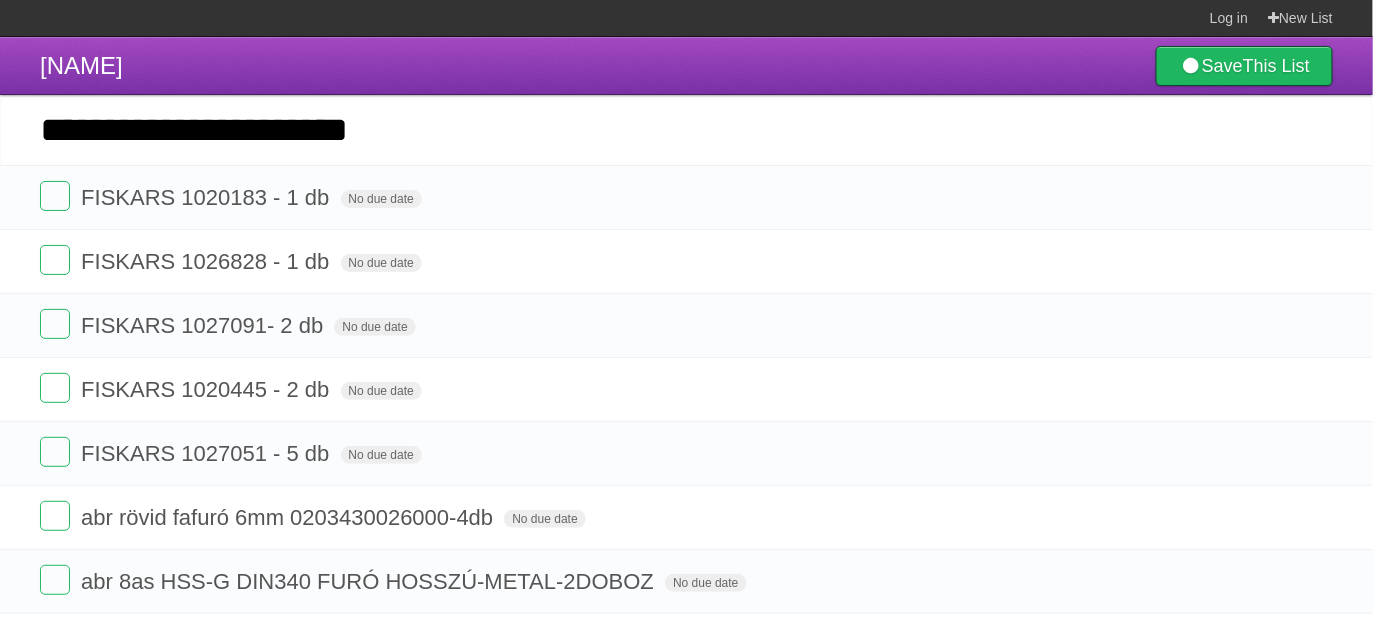 click on "**********" at bounding box center [686, 130] 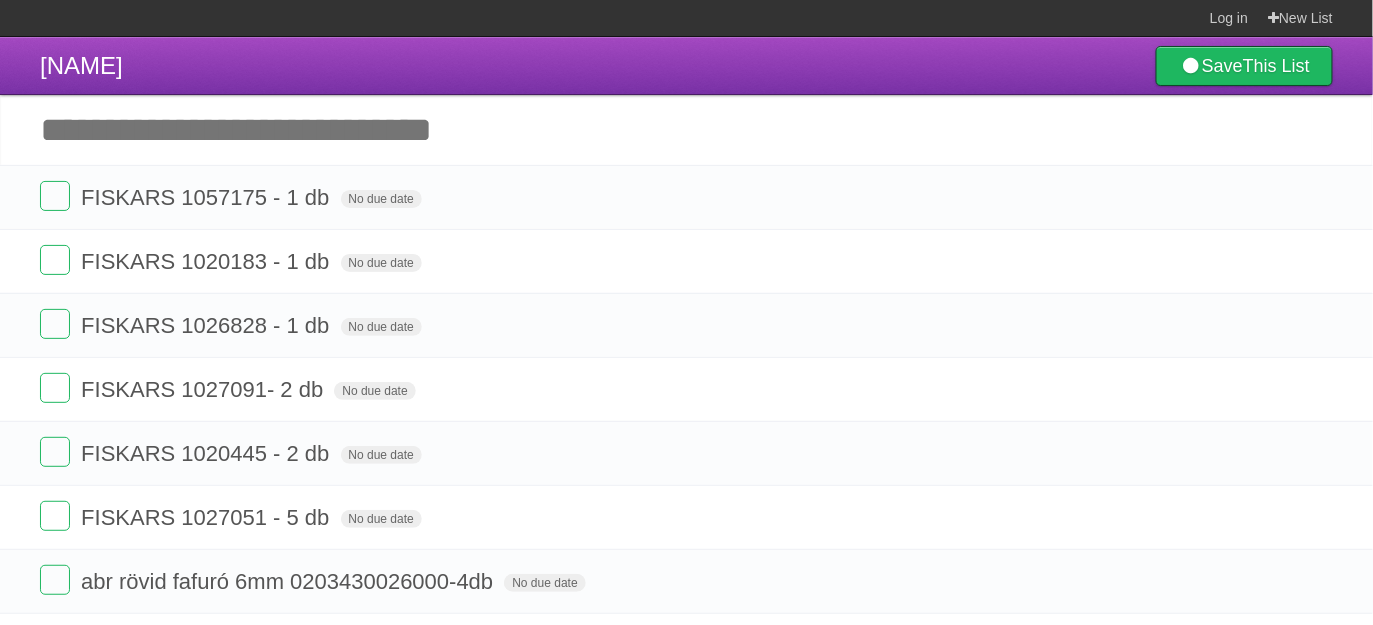 click on "Add another task" at bounding box center [686, 130] 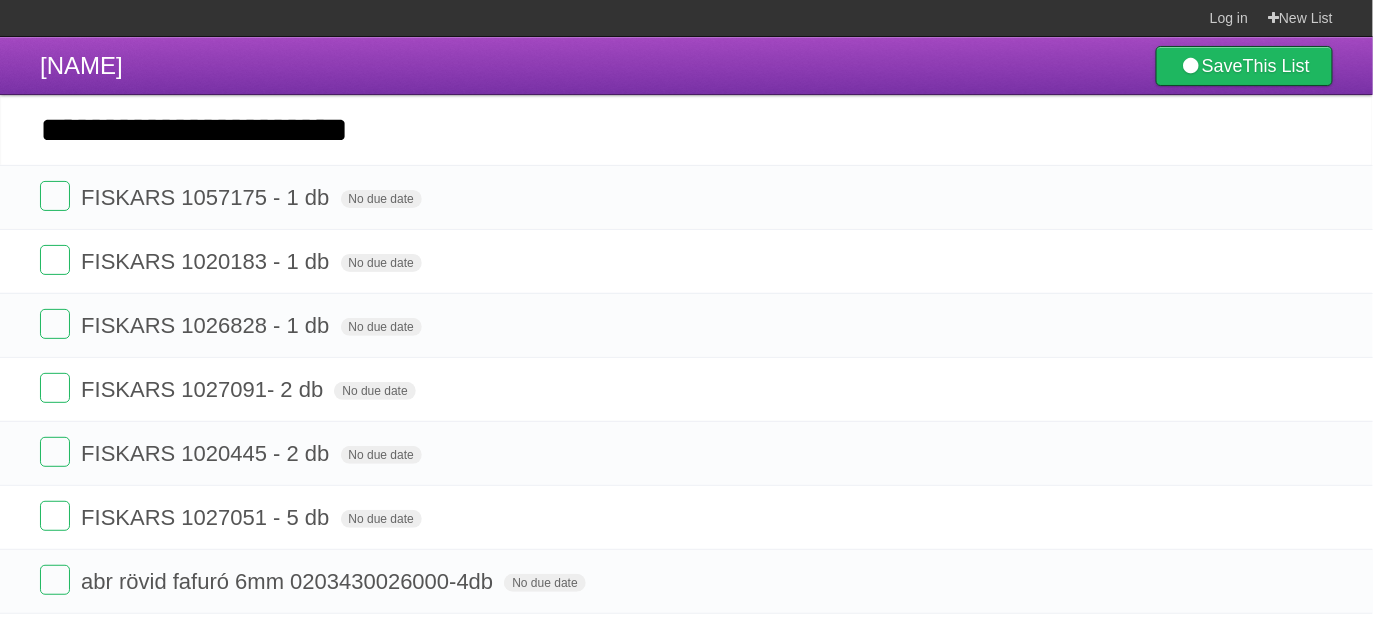 click on "**********" at bounding box center [686, 130] 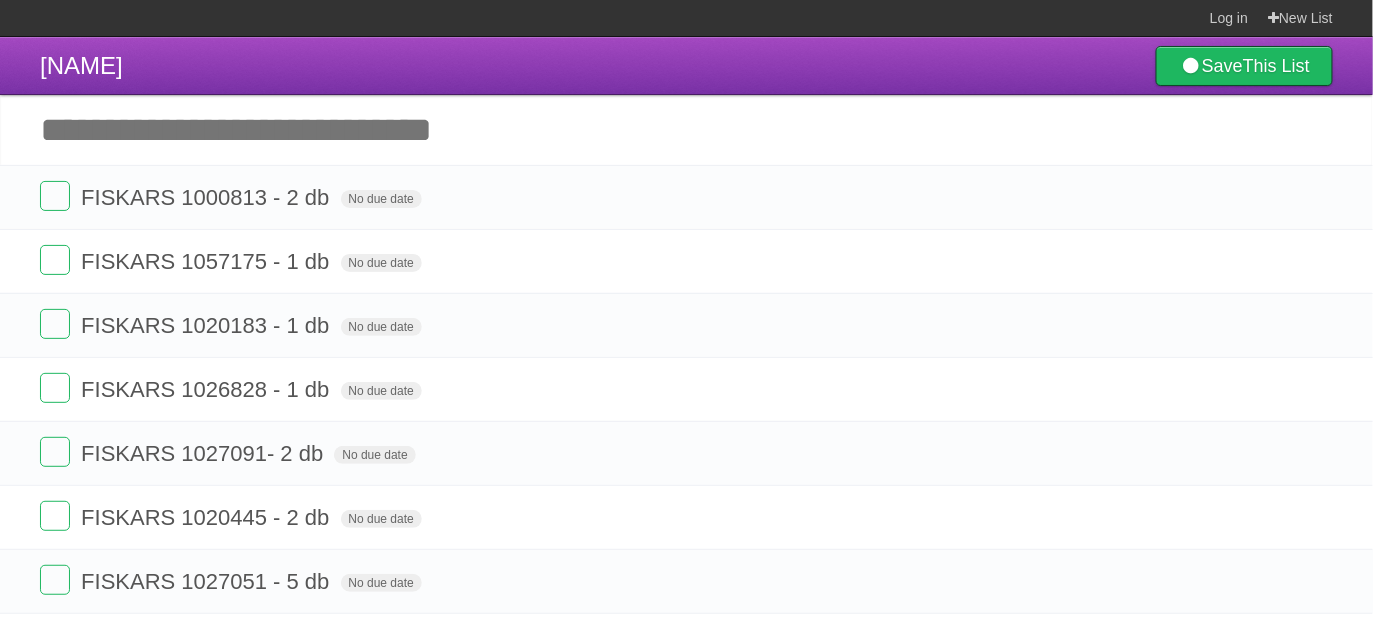 click on "Add another task" at bounding box center (686, 130) 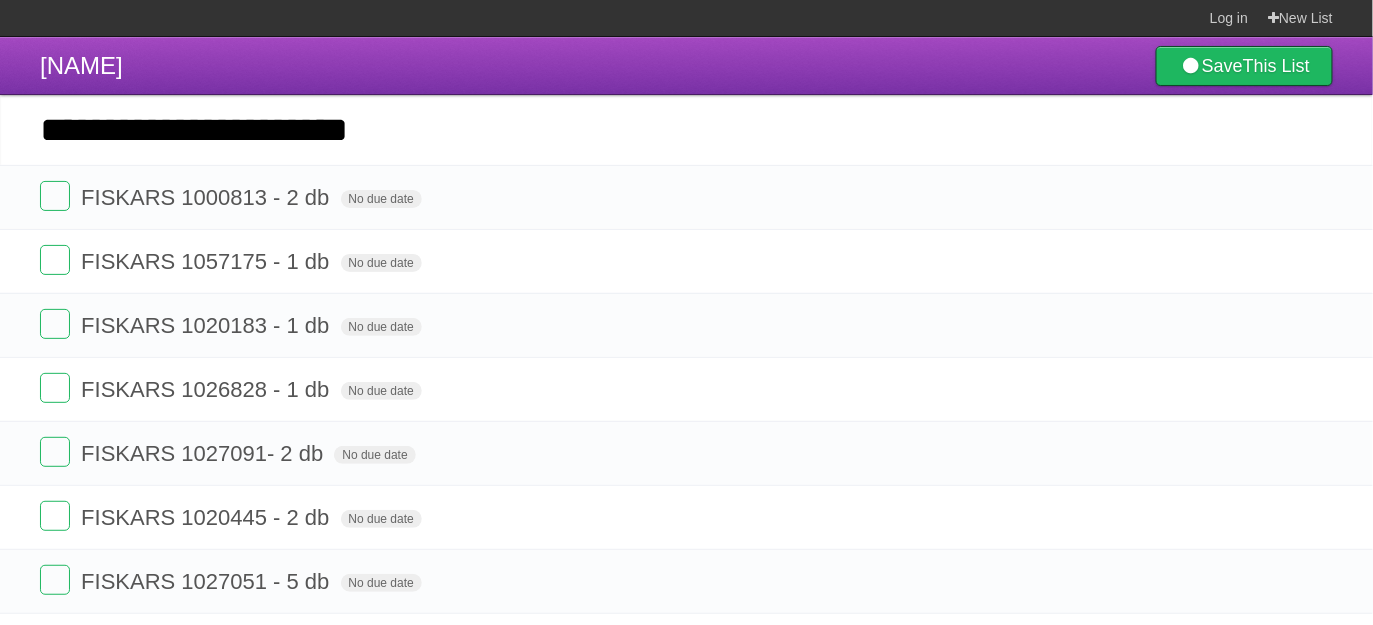 click on "**********" at bounding box center (686, 130) 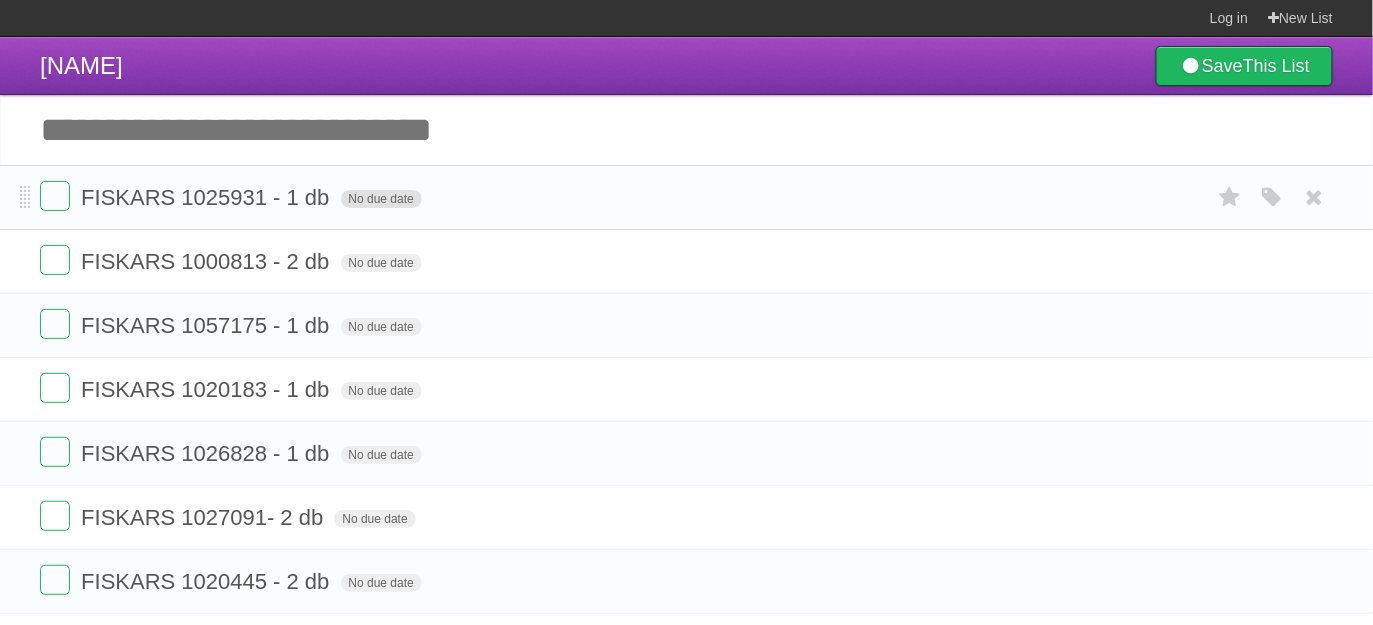 paste on "**********" 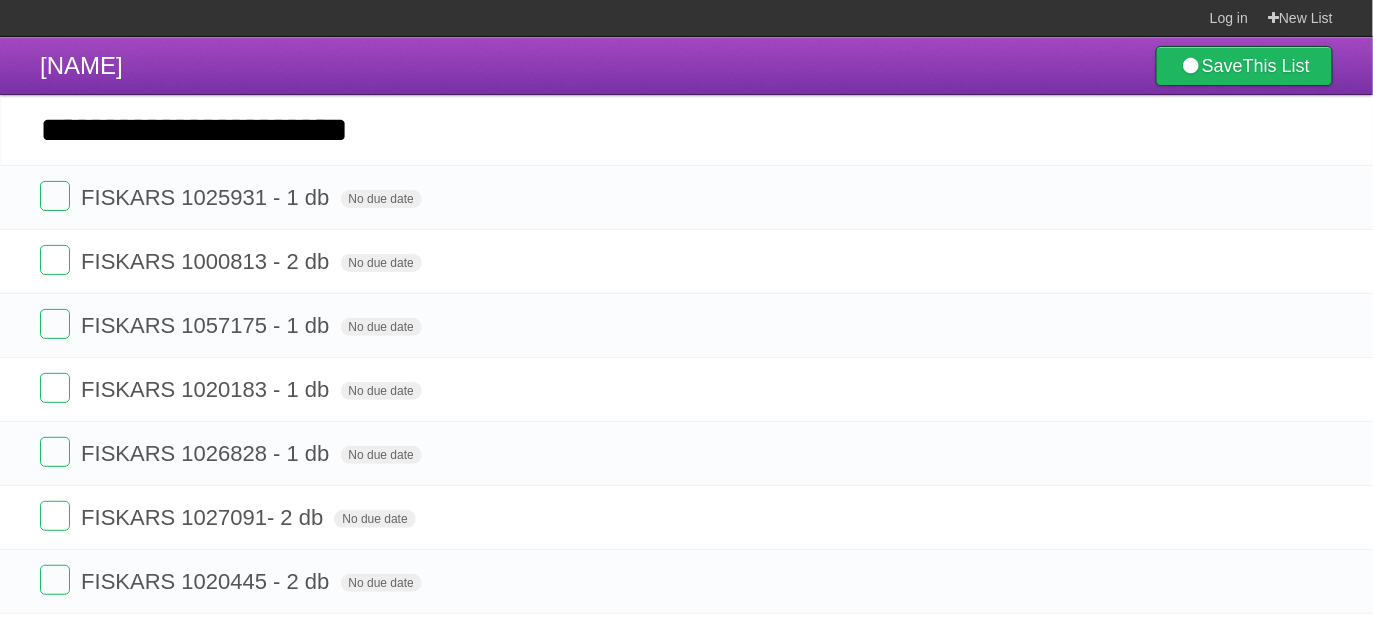 click on "**********" at bounding box center (686, 130) 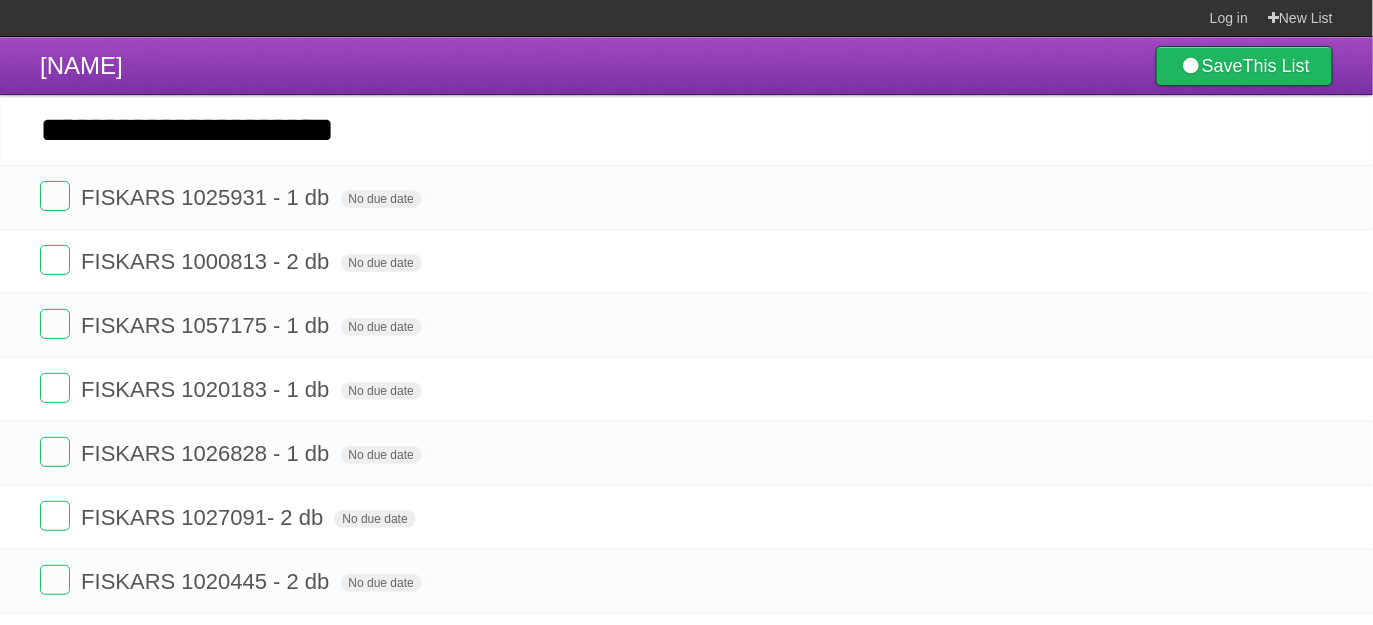 click on "**********" at bounding box center [686, 130] 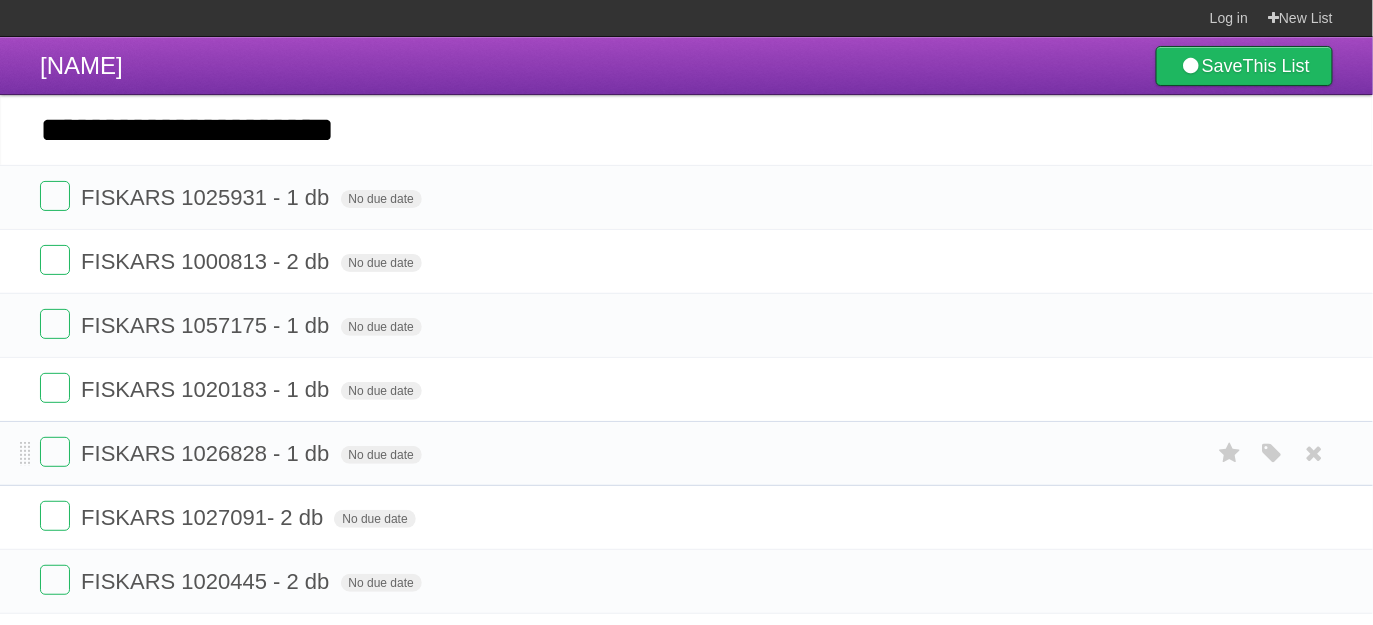 type 